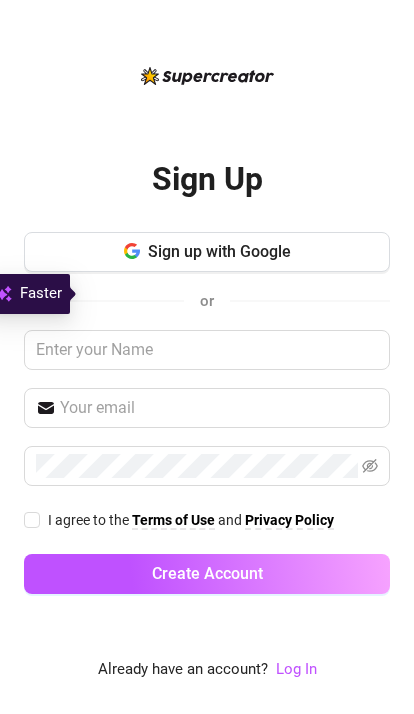 scroll, scrollTop: 0, scrollLeft: 0, axis: both 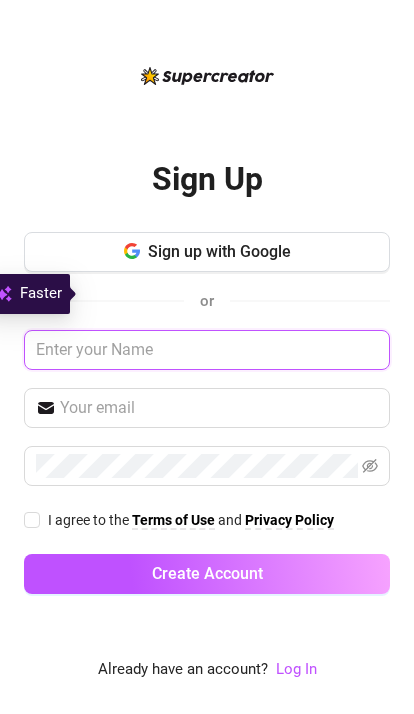 click at bounding box center (207, 350) 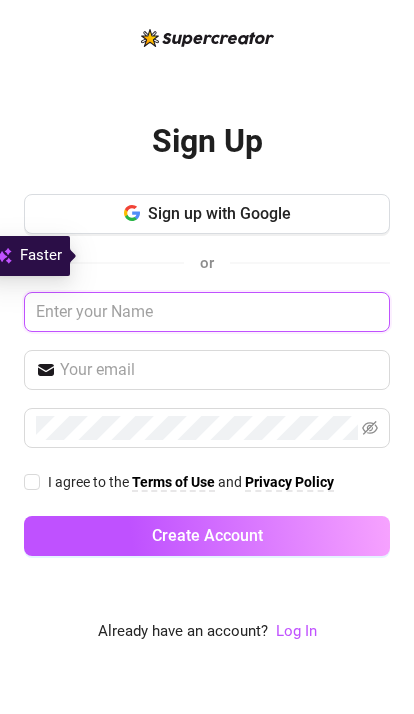 scroll, scrollTop: 30, scrollLeft: 0, axis: vertical 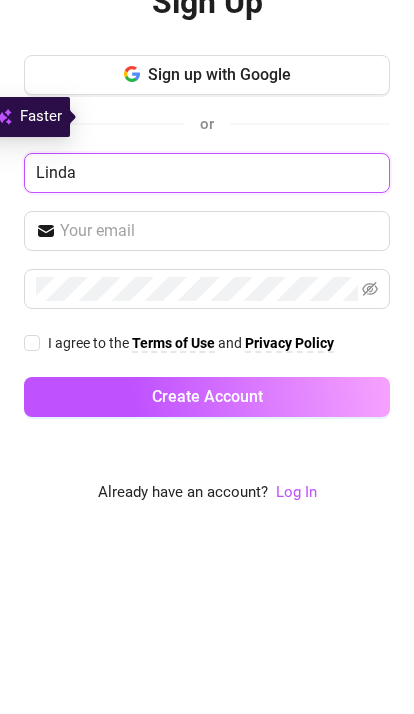 type on "Linda" 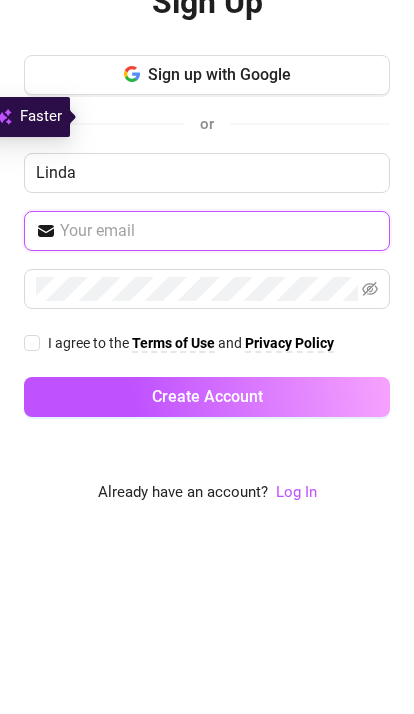 click at bounding box center [219, 408] 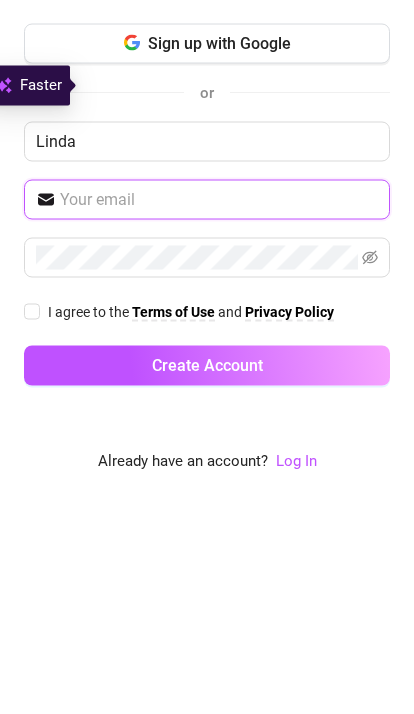 paste on "[EMAIL]" 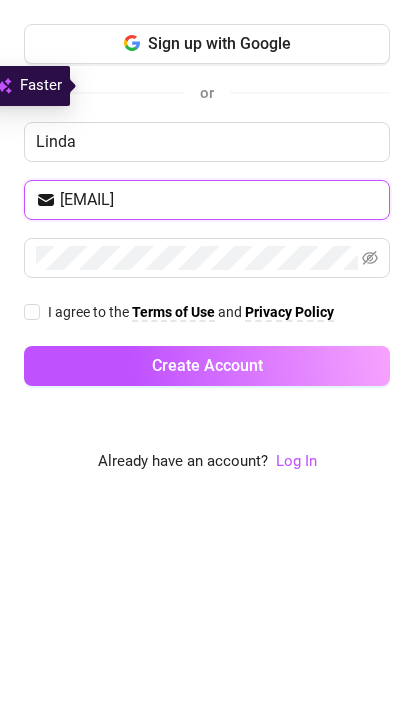type on "[EMAIL]" 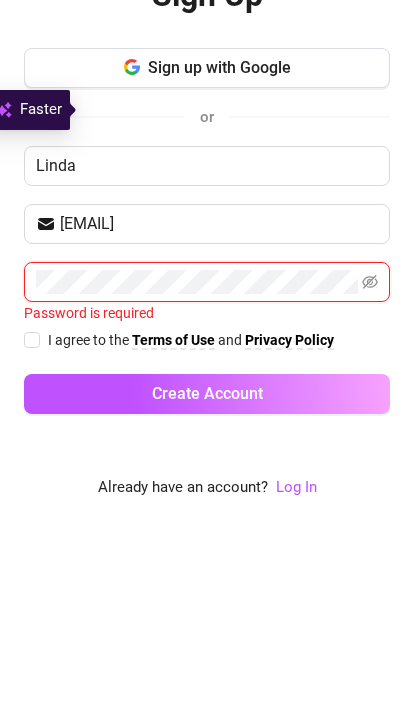scroll, scrollTop: 31, scrollLeft: 0, axis: vertical 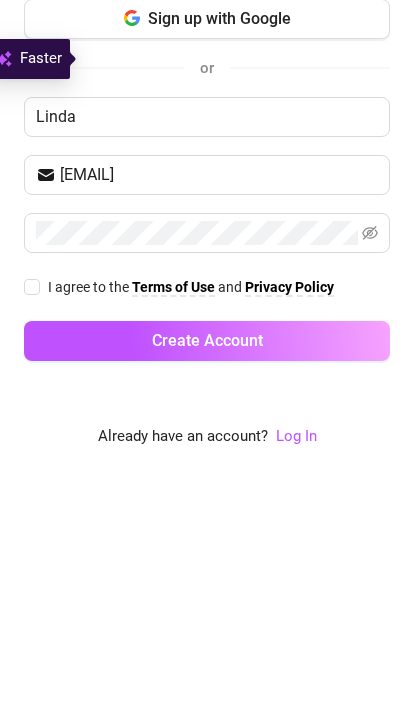 click on "I agree to the   Terms of Use   and   Privacy Policy" at bounding box center (31, 519) 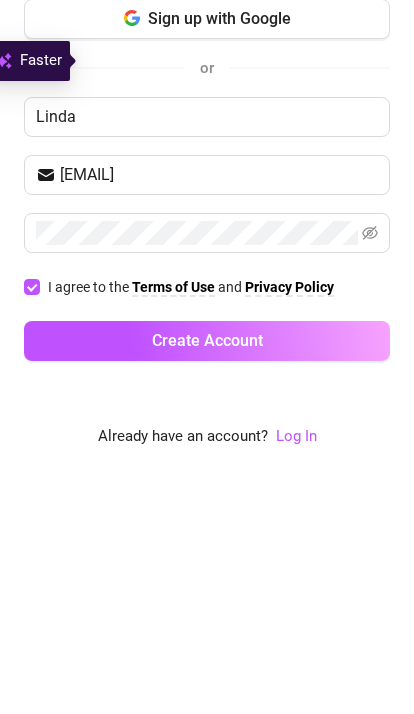 scroll, scrollTop: 82, scrollLeft: 0, axis: vertical 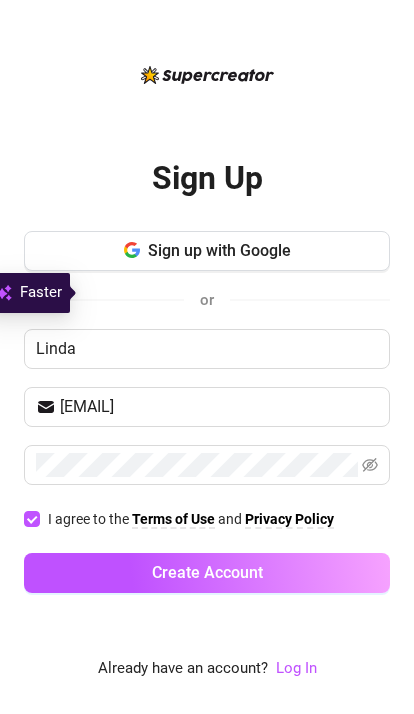 click on "Create Account" at bounding box center (207, 574) 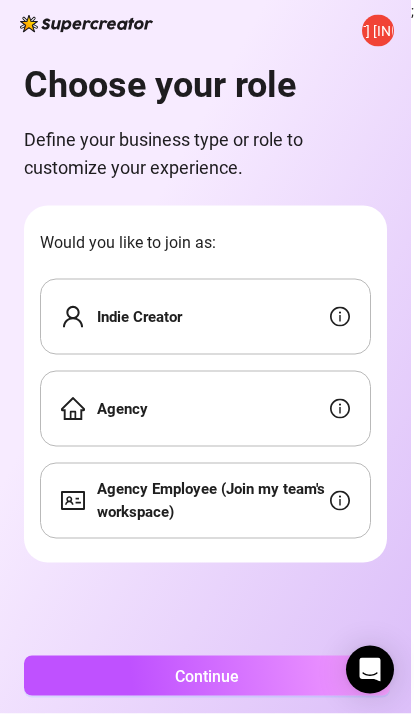scroll, scrollTop: 0, scrollLeft: 0, axis: both 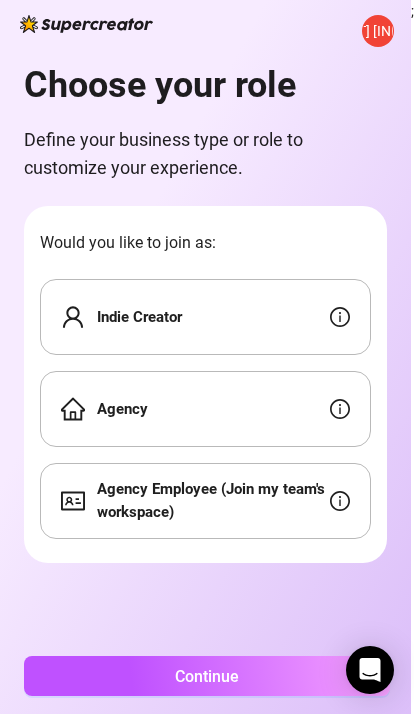 click on "Agency" at bounding box center (205, 409) 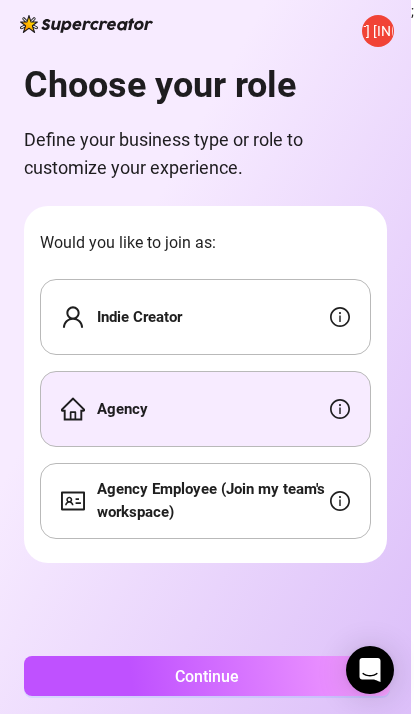 click on "Continue" at bounding box center [207, 676] 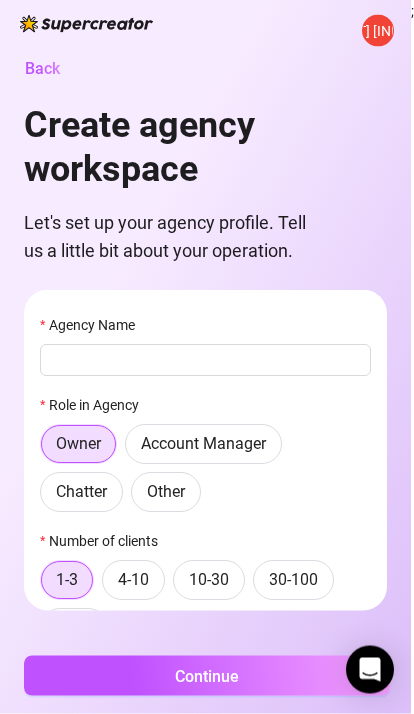 scroll, scrollTop: 82, scrollLeft: 0, axis: vertical 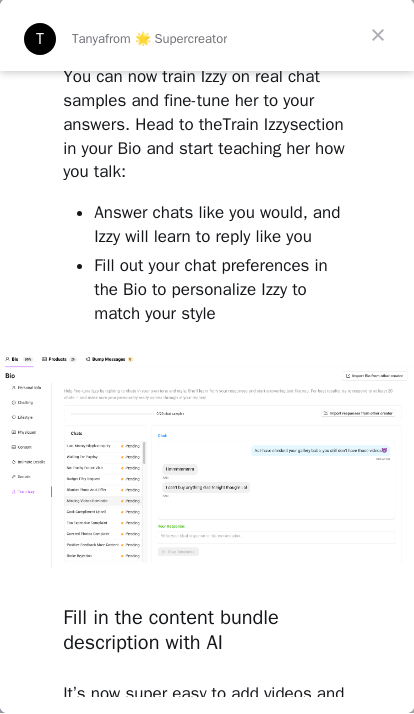 click at bounding box center (378, 35) 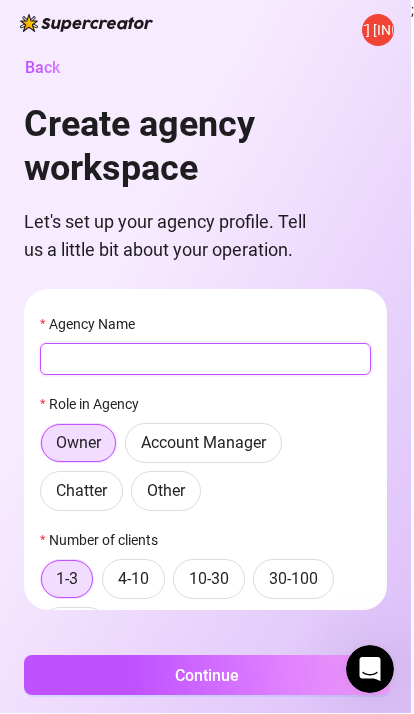 click on "Agency Name" at bounding box center [205, 360] 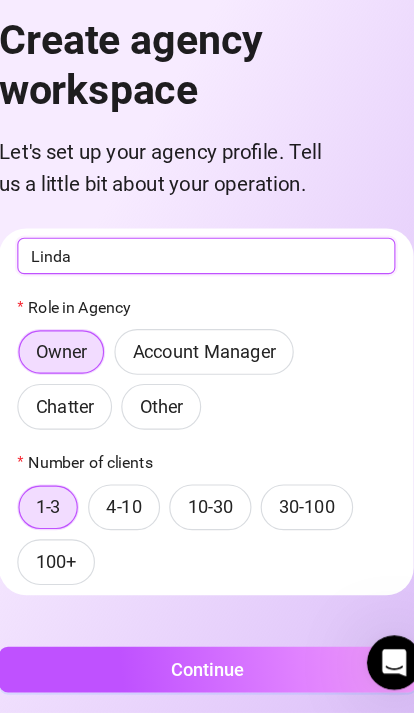 scroll, scrollTop: 45, scrollLeft: 0, axis: vertical 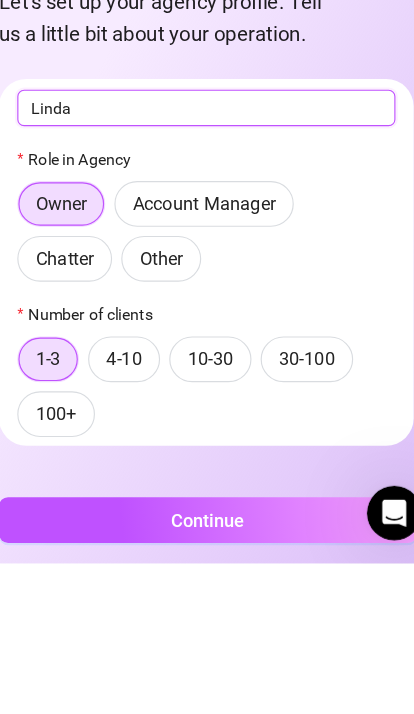 type on "Linda" 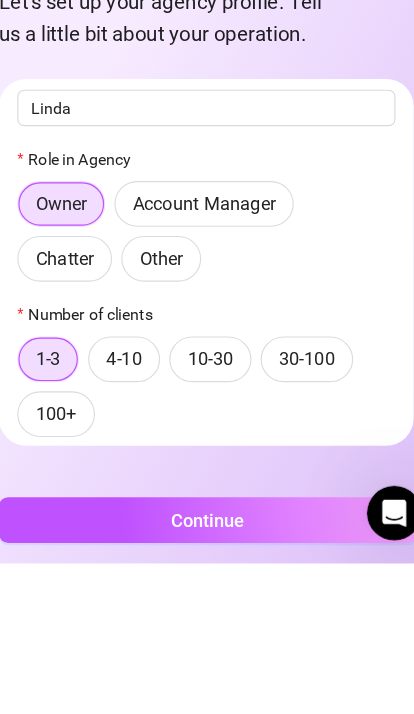click on "10-30" at bounding box center (209, 534) 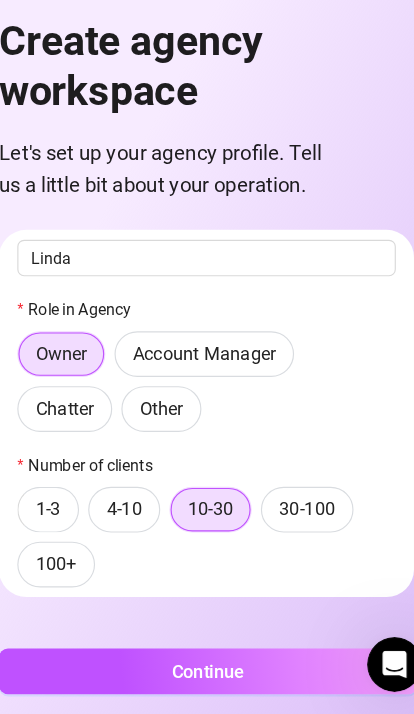 click on "Continue" at bounding box center (207, 676) 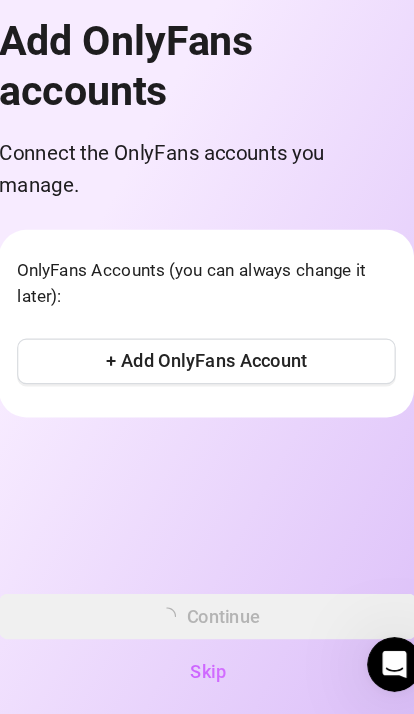 scroll, scrollTop: 0, scrollLeft: 0, axis: both 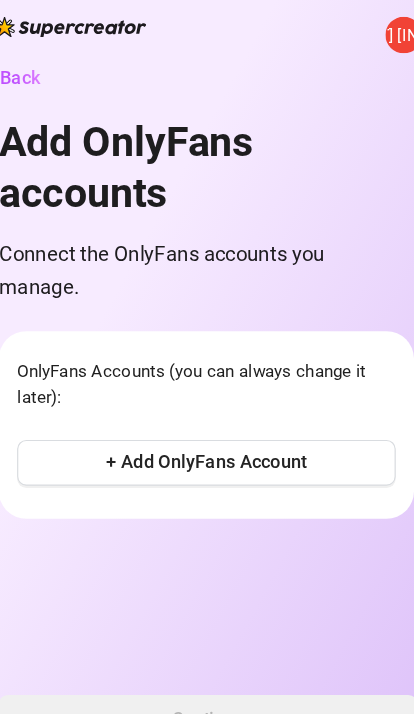 click on "+ Add OnlyFans Account" at bounding box center (206, 404) 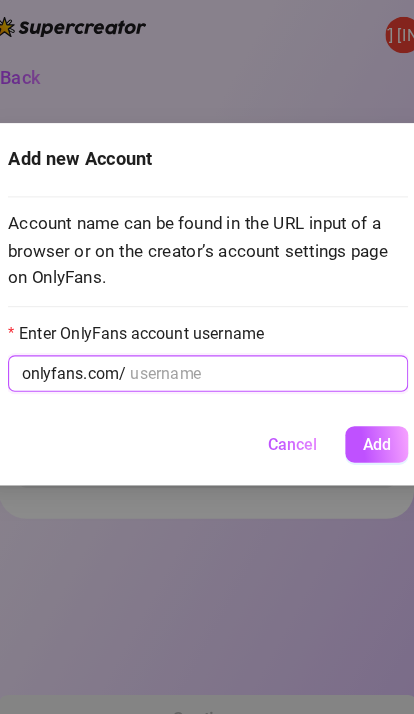 click on "Enter OnlyFans account username" at bounding box center (254, 327) 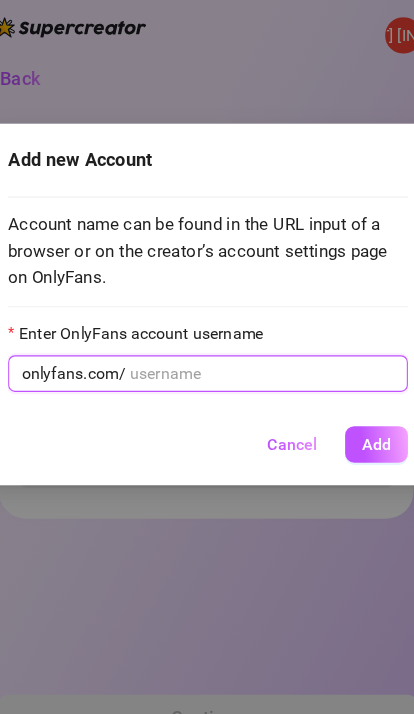 paste on "https://getmysocial.com/[USERNAME]" 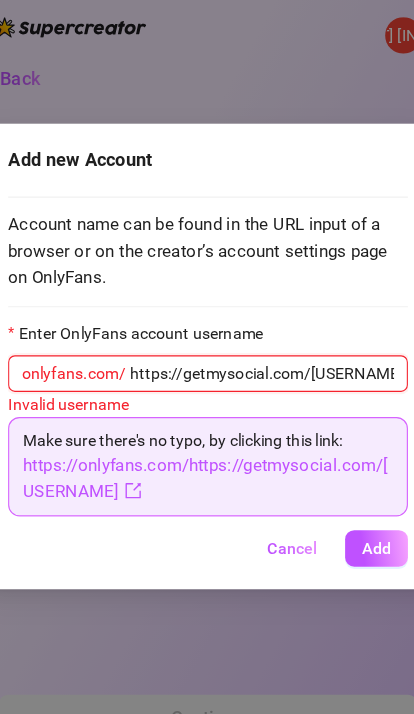 click on "https://getmysocial.com/[USERNAME]" at bounding box center (254, 327) 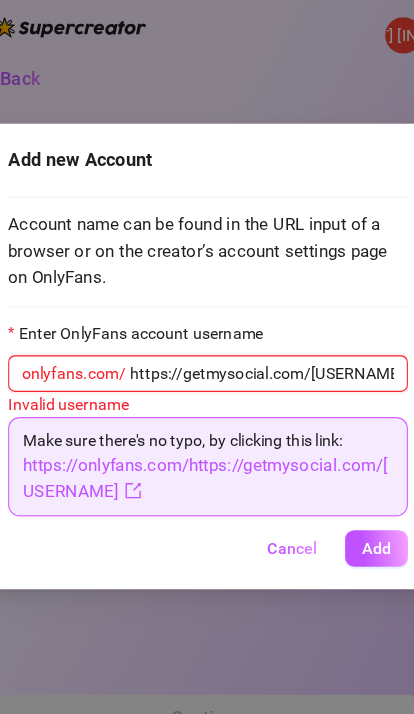click on "https://getmysocial.com/[USERNAME]" at bounding box center (254, 327) 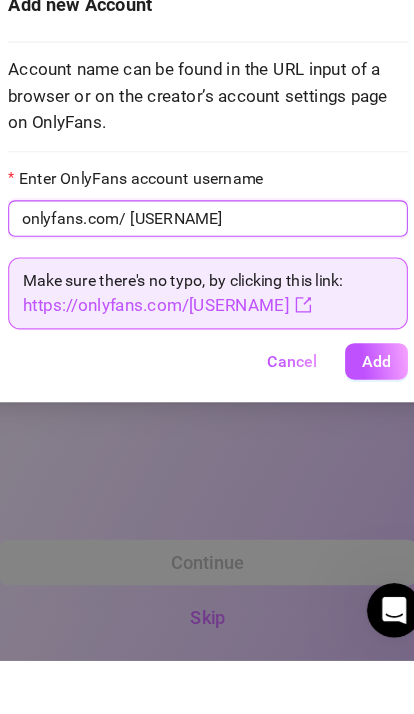 type on "[USERNAME]" 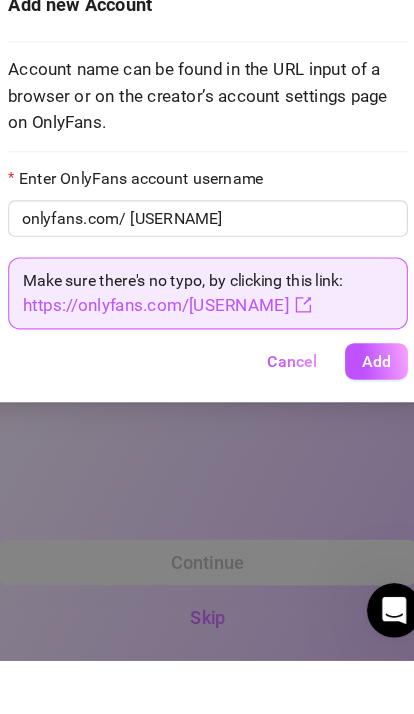 scroll, scrollTop: 82, scrollLeft: 0, axis: vertical 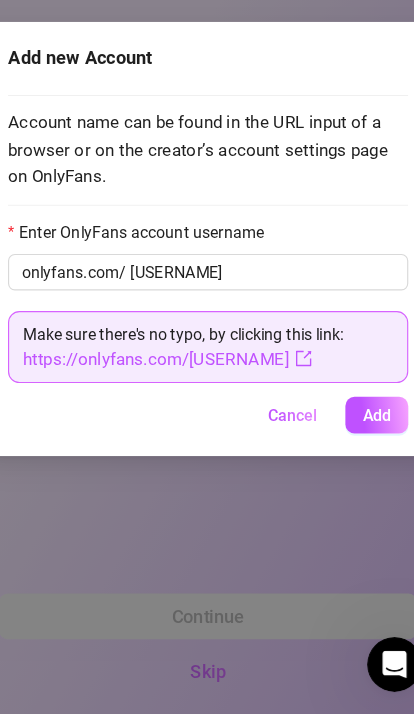 click on "Add" at bounding box center [354, 452] 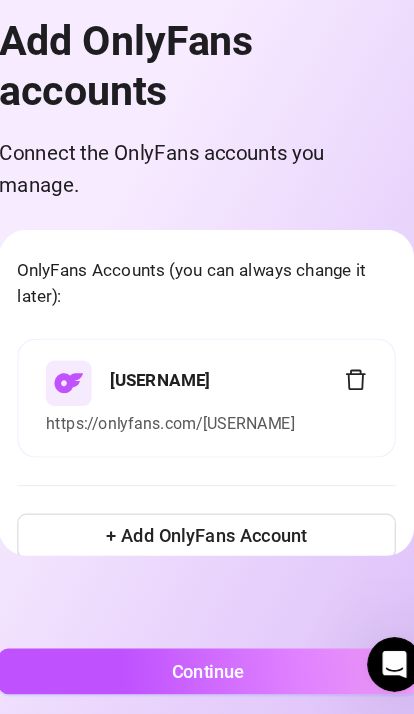 scroll, scrollTop: 82, scrollLeft: 0, axis: vertical 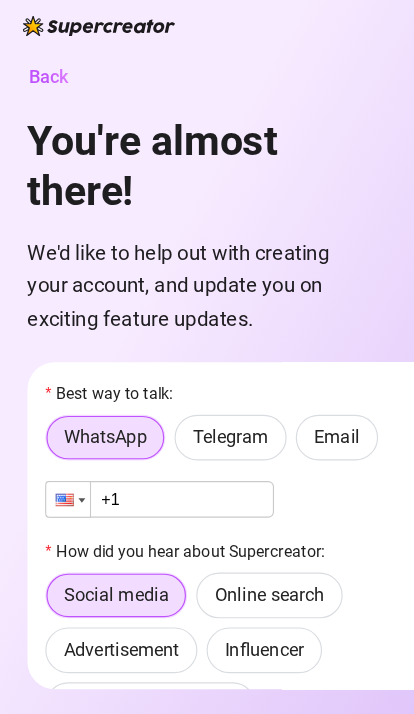 click at bounding box center (60, 438) 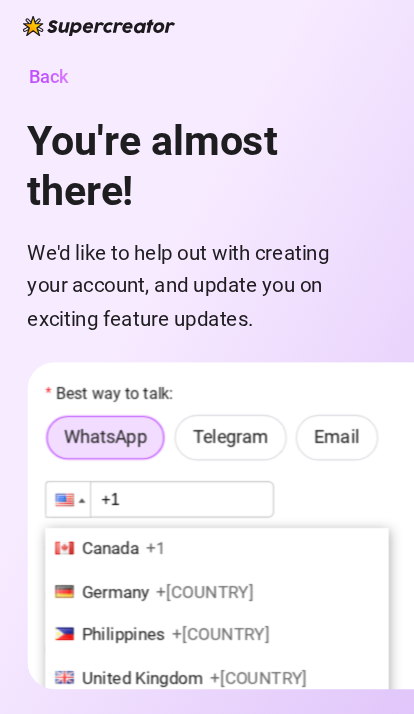 scroll, scrollTop: 36, scrollLeft: 0, axis: vertical 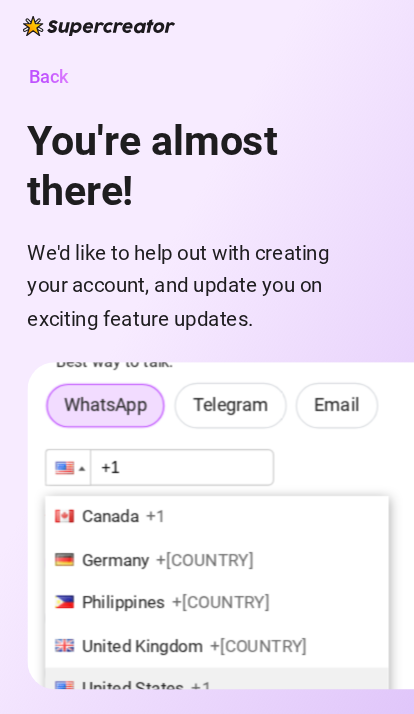 click on "Telegram" at bounding box center (202, 355) 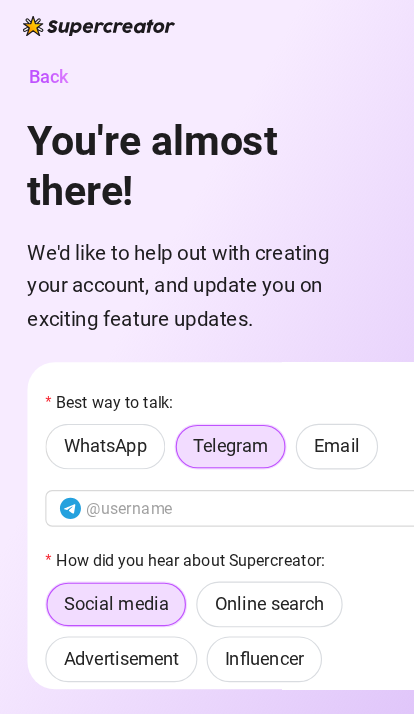 scroll, scrollTop: 0, scrollLeft: 0, axis: both 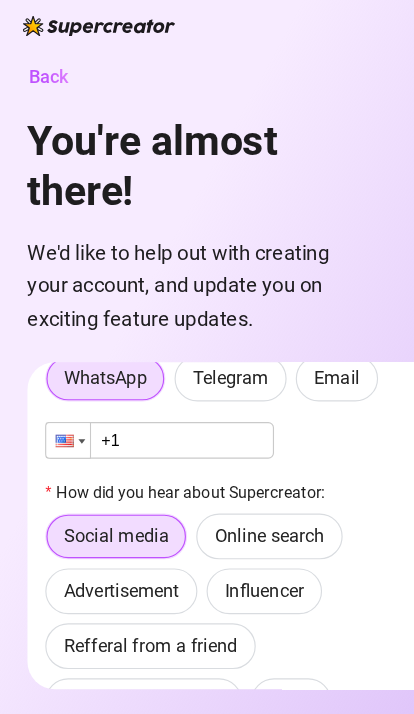click at bounding box center (60, 386) 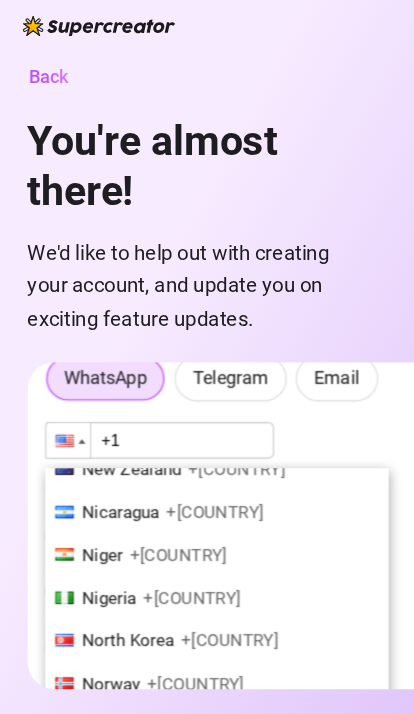 scroll, scrollTop: 5183, scrollLeft: 0, axis: vertical 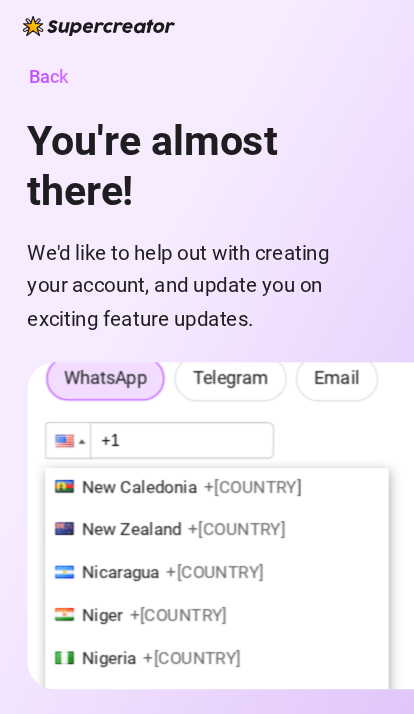click on "[COUNTRY] +[COUNTRY]" at bounding box center [190, 578] 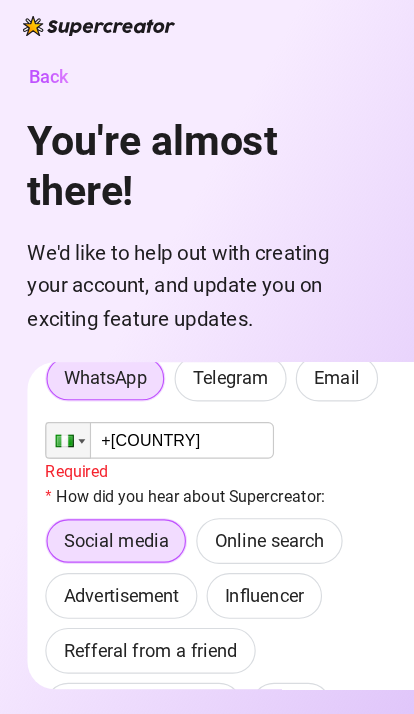 click on "+[COUNTRY]" at bounding box center [140, 386] 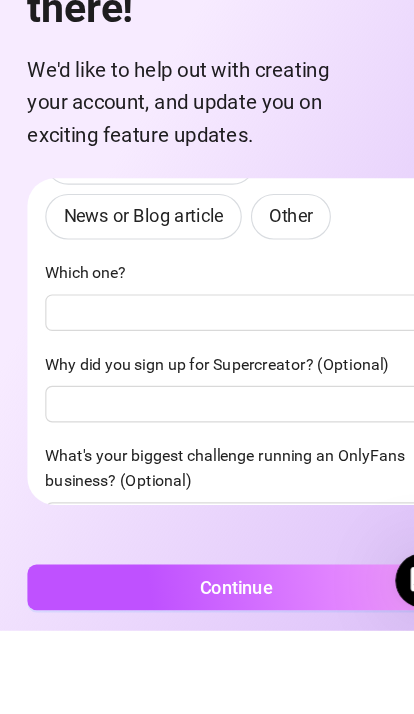scroll, scrollTop: 323, scrollLeft: 0, axis: vertical 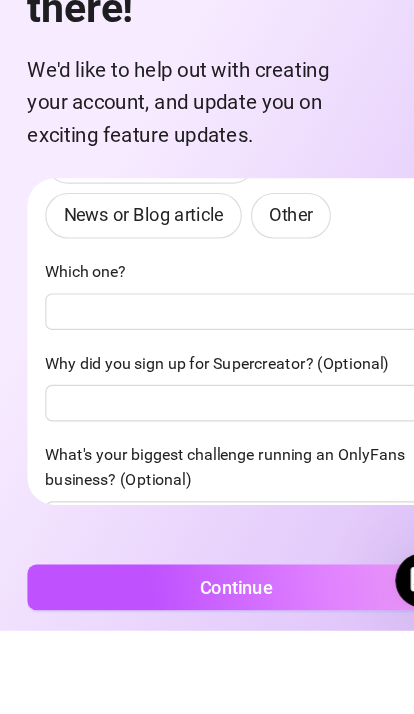 type on "+[COUNTRY] [PHONE]" 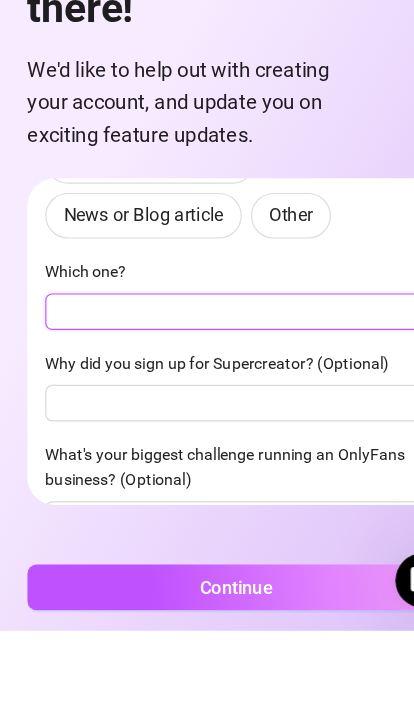 click on "Which one?" at bounding box center (205, 435) 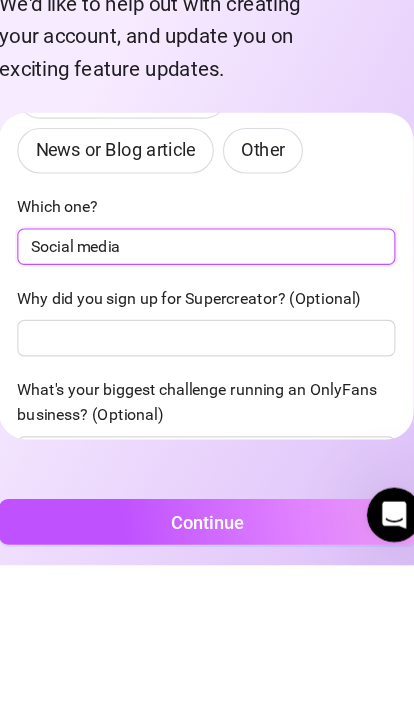 type on "Social media" 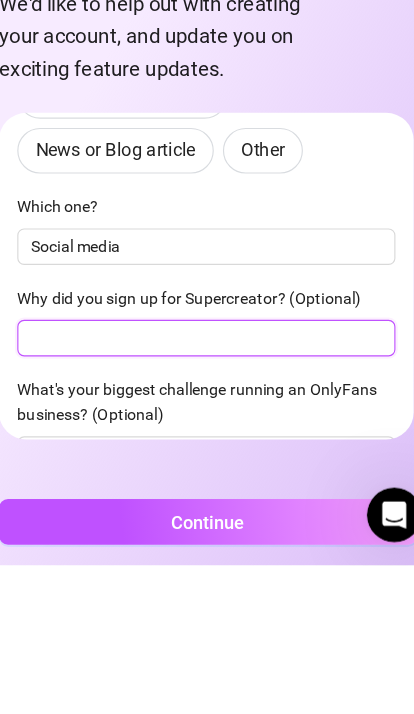 click on "Why did you sign up for Supercreator? (Optional)" at bounding box center [205, 515] 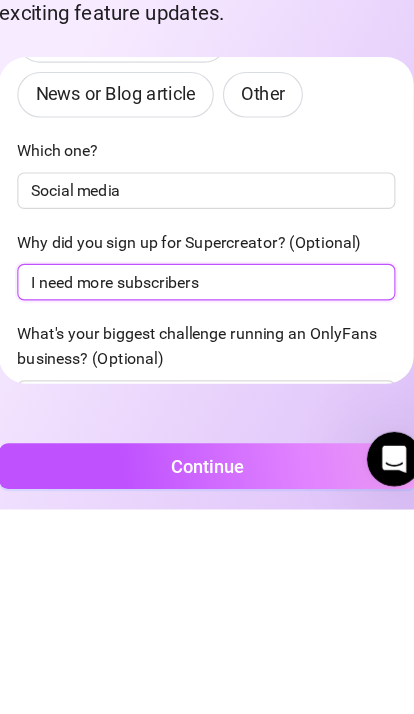 scroll, scrollTop: 60, scrollLeft: 0, axis: vertical 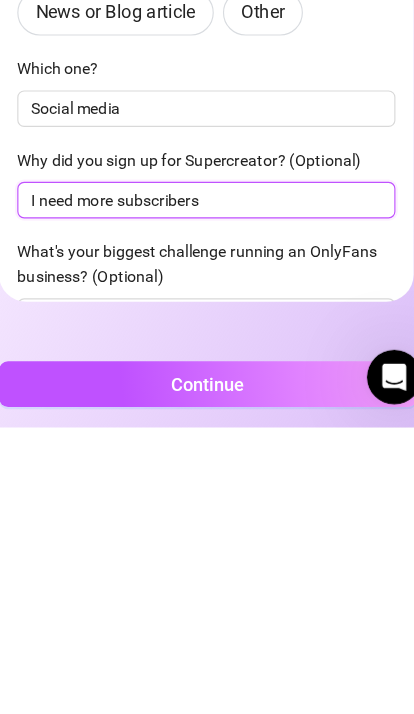 type on "I need more subscribers" 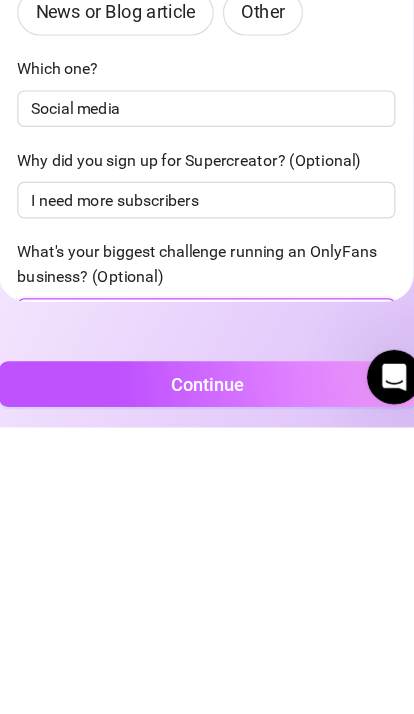click on "What's your biggest challenge running an OnlyFans business? (Optional)" at bounding box center (205, 617) 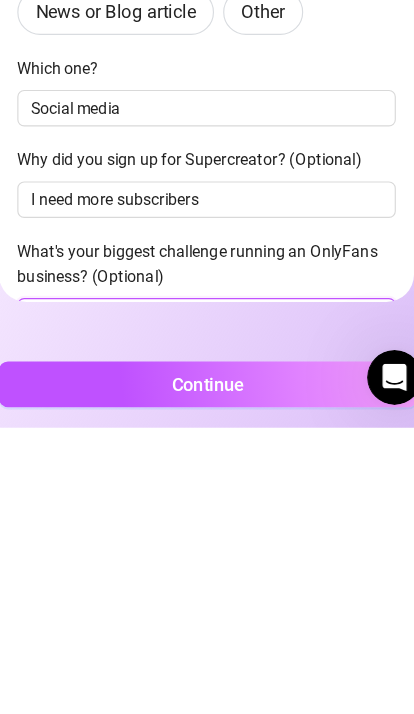 type on "No subscribers" 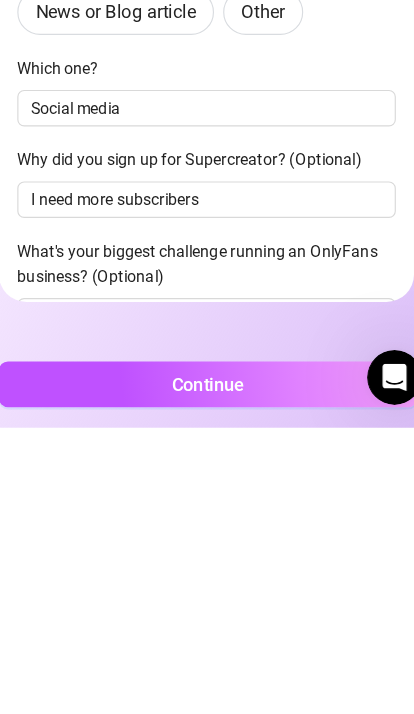 click on "Continue" at bounding box center (207, 676) 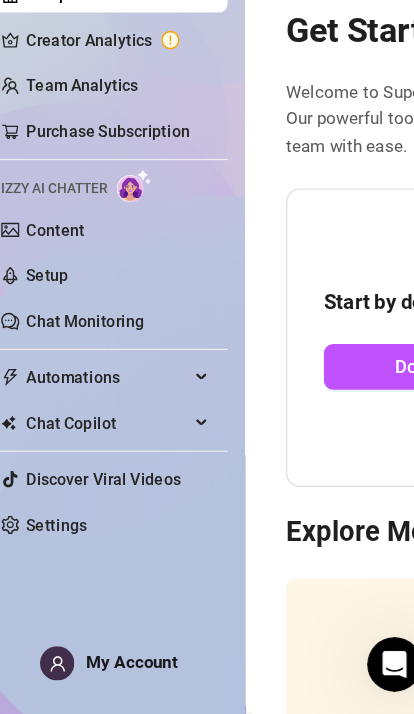 scroll, scrollTop: 0, scrollLeft: 0, axis: both 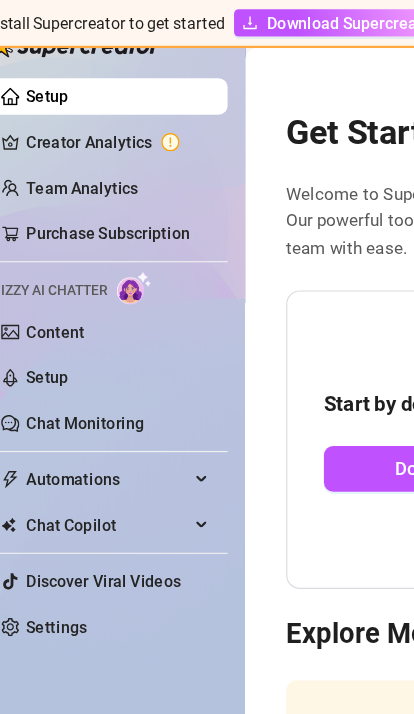 click on "Content" at bounding box center (73, 290) 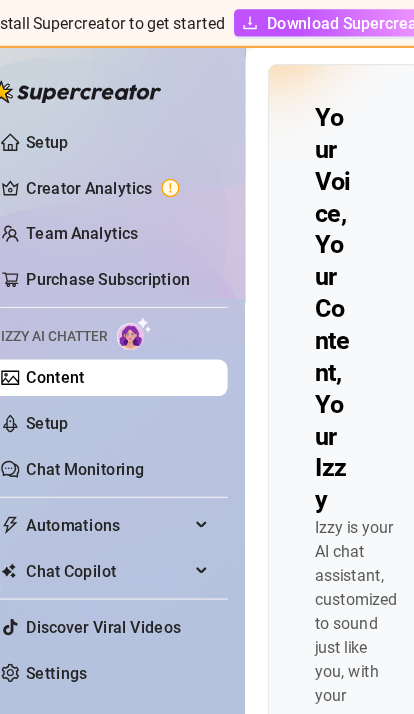 scroll, scrollTop: 57, scrollLeft: 0, axis: vertical 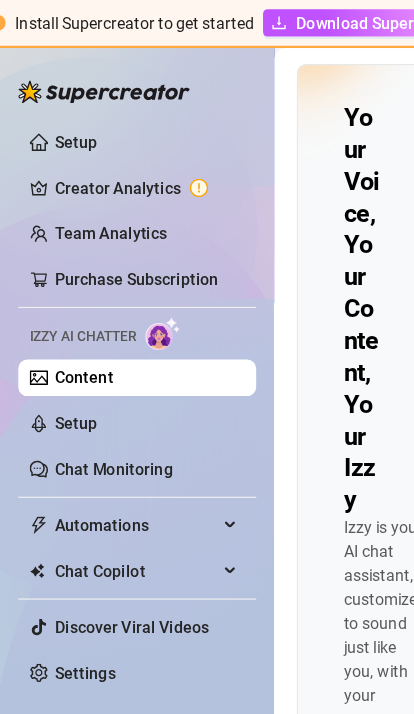 click on "Purchase Subscription" at bounding box center (119, 244) 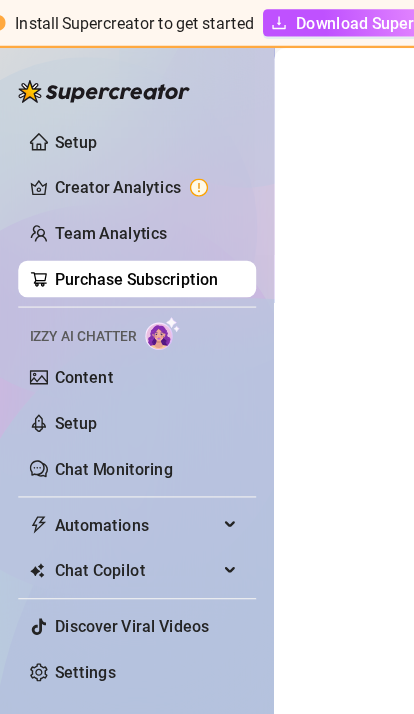 scroll, scrollTop: 0, scrollLeft: 0, axis: both 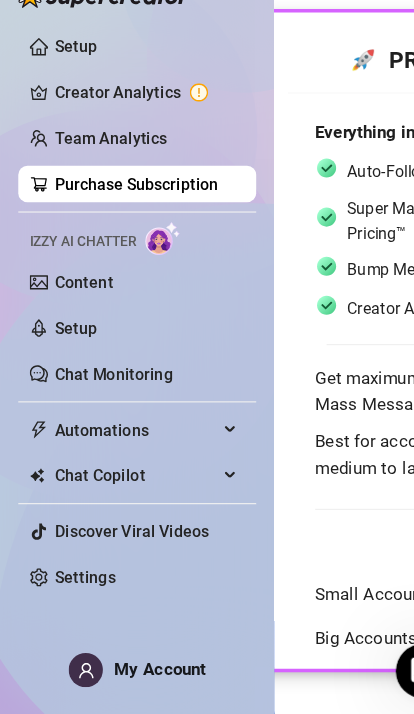click on "Chat Monitoring" at bounding box center (99, 410) 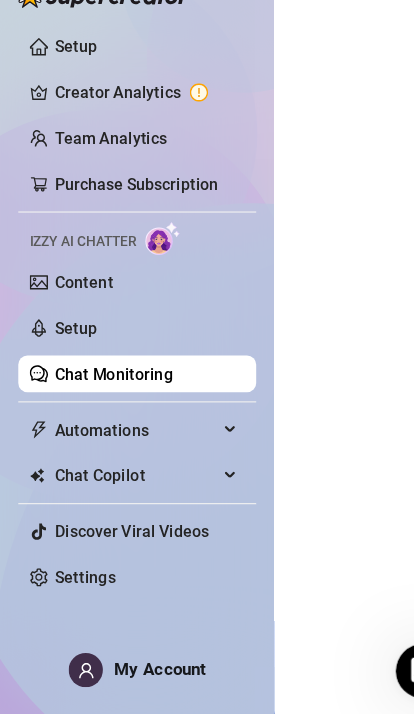 scroll, scrollTop: 83, scrollLeft: 319, axis: both 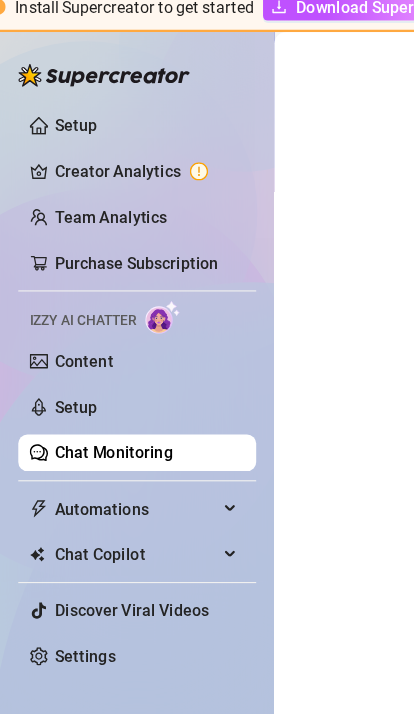 click on "Setup" at bounding box center (66, 370) 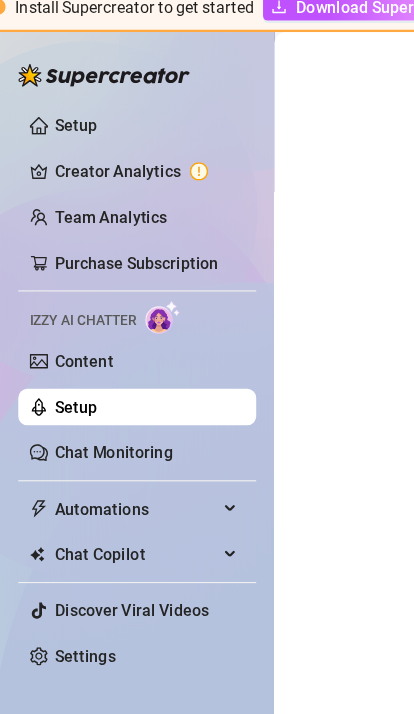 scroll, scrollTop: 83, scrollLeft: 177, axis: both 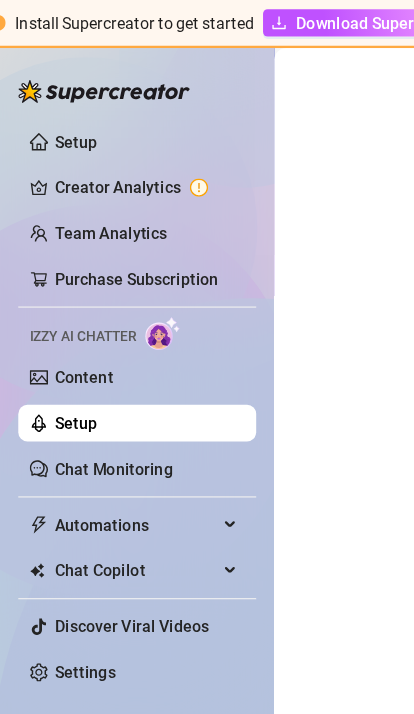 click on "Team Analytics" at bounding box center [97, 204] 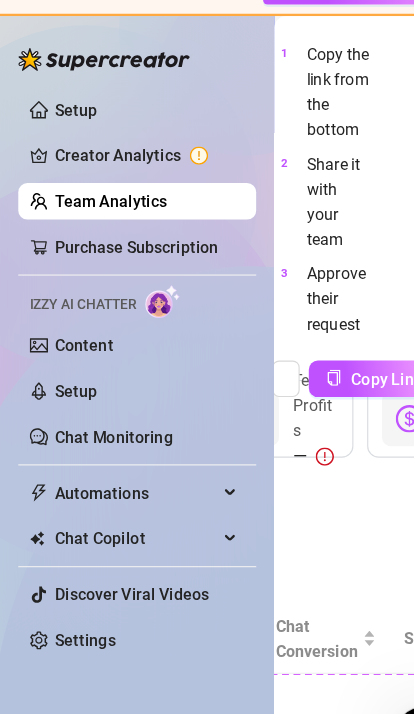 scroll, scrollTop: 342, scrollLeft: 466, axis: both 